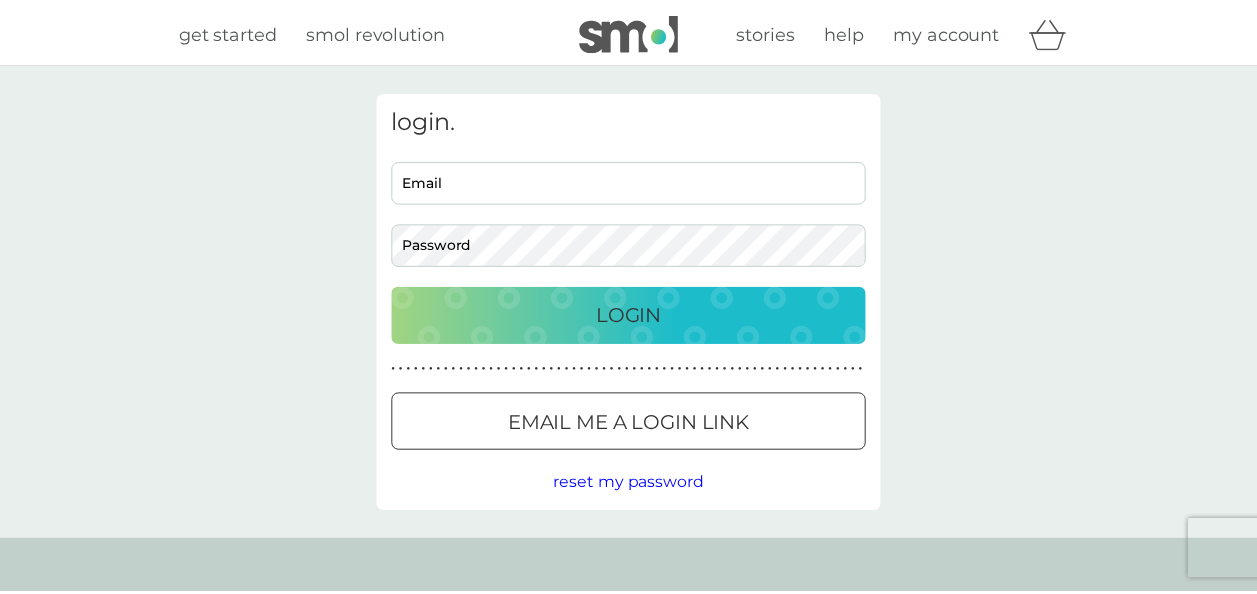 scroll, scrollTop: 0, scrollLeft: 0, axis: both 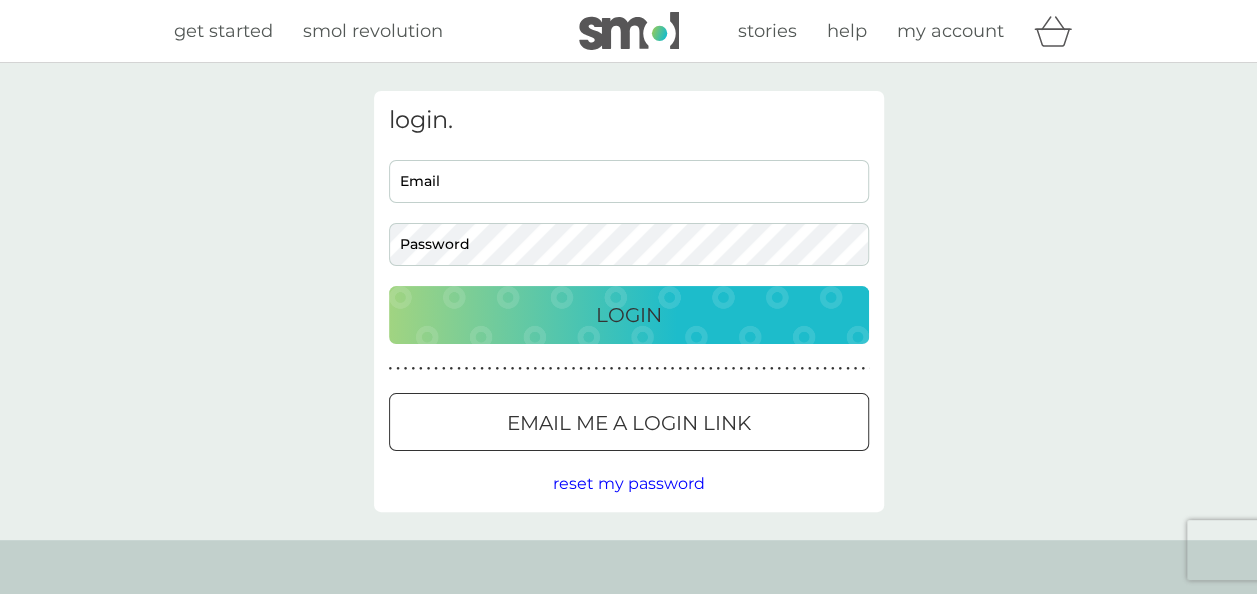 type on "[EMAIL_ADDRESS][DOMAIN_NAME]" 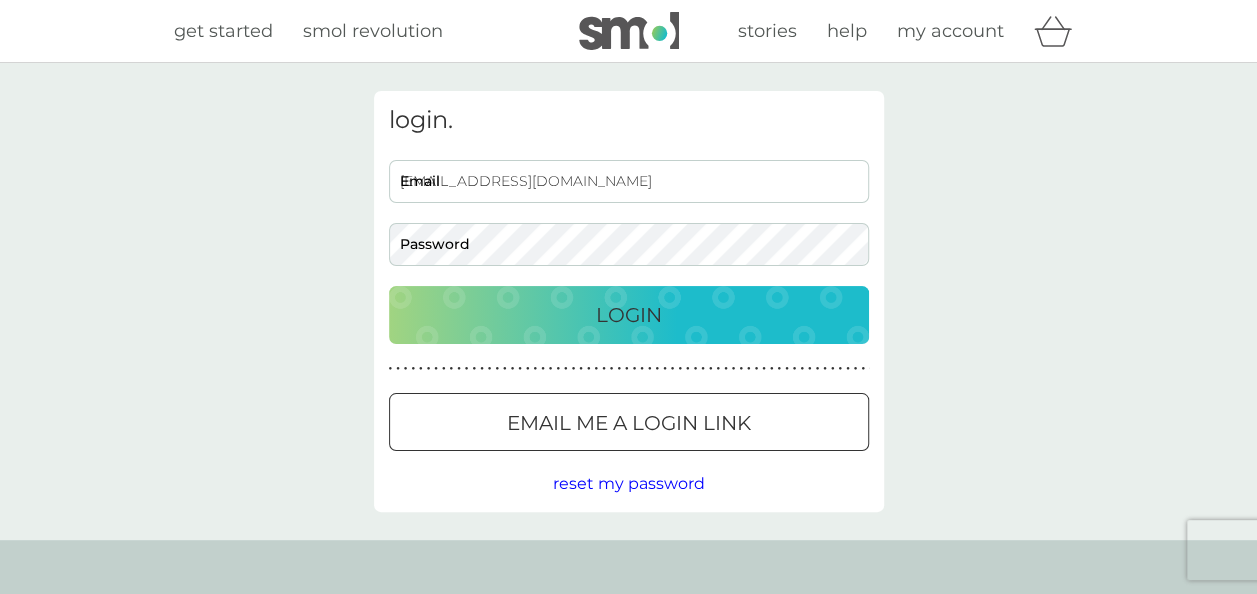 click on "Login" at bounding box center (629, 315) 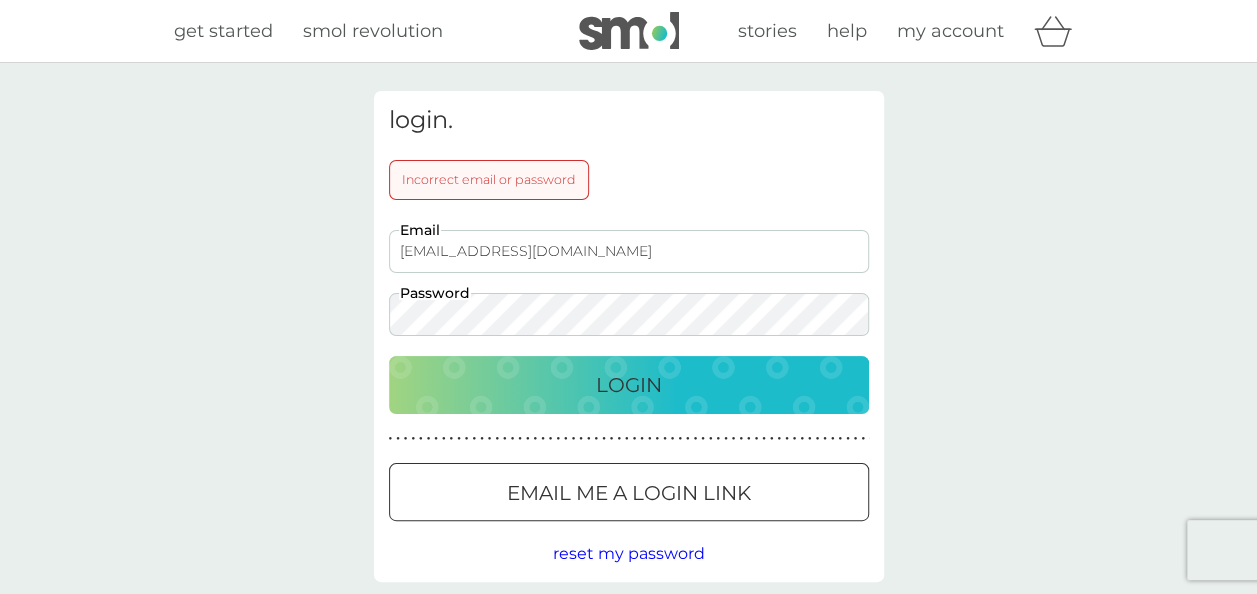 click on "Login" at bounding box center [629, 385] 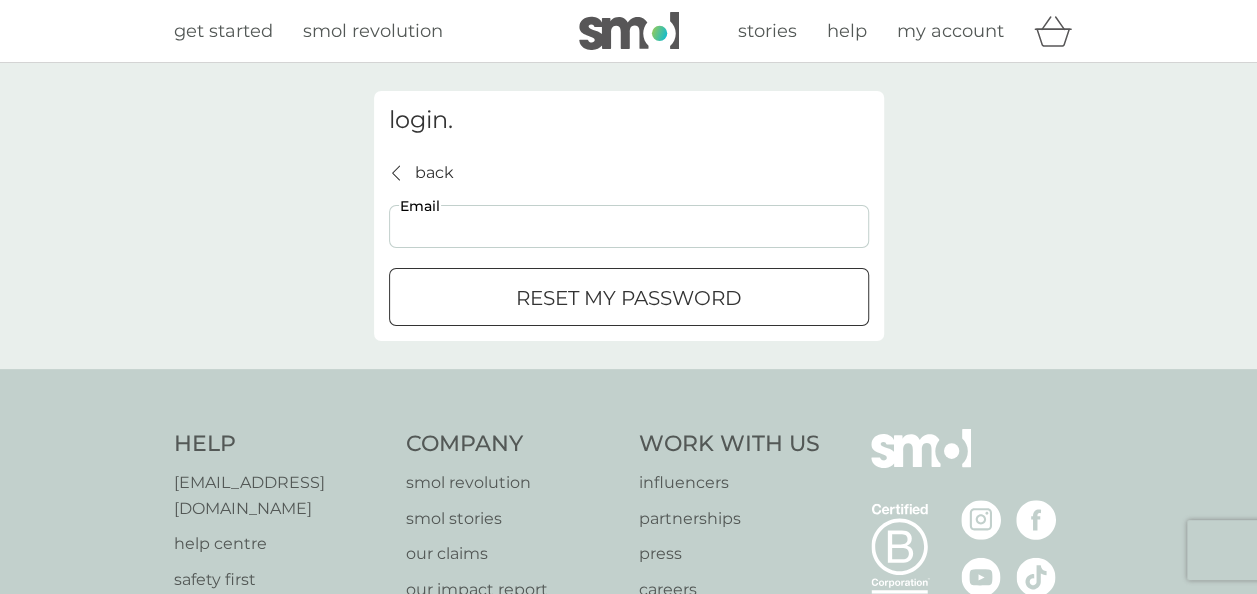 click on "Email" at bounding box center (629, 226) 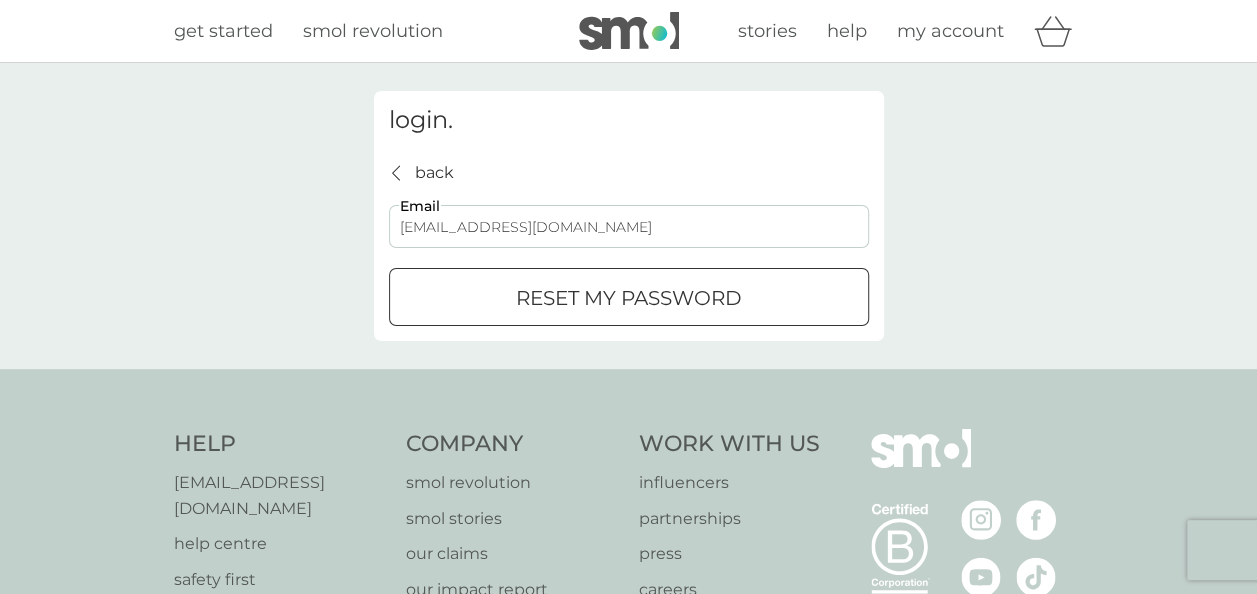 click on "reset my password" at bounding box center [629, 298] 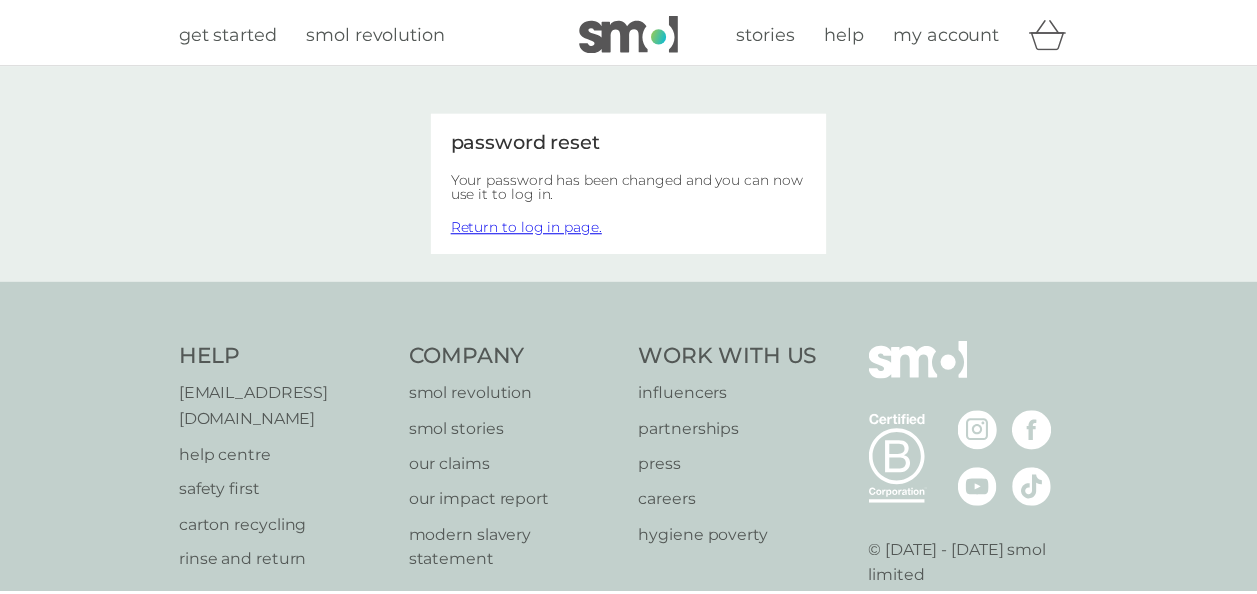 scroll, scrollTop: 0, scrollLeft: 0, axis: both 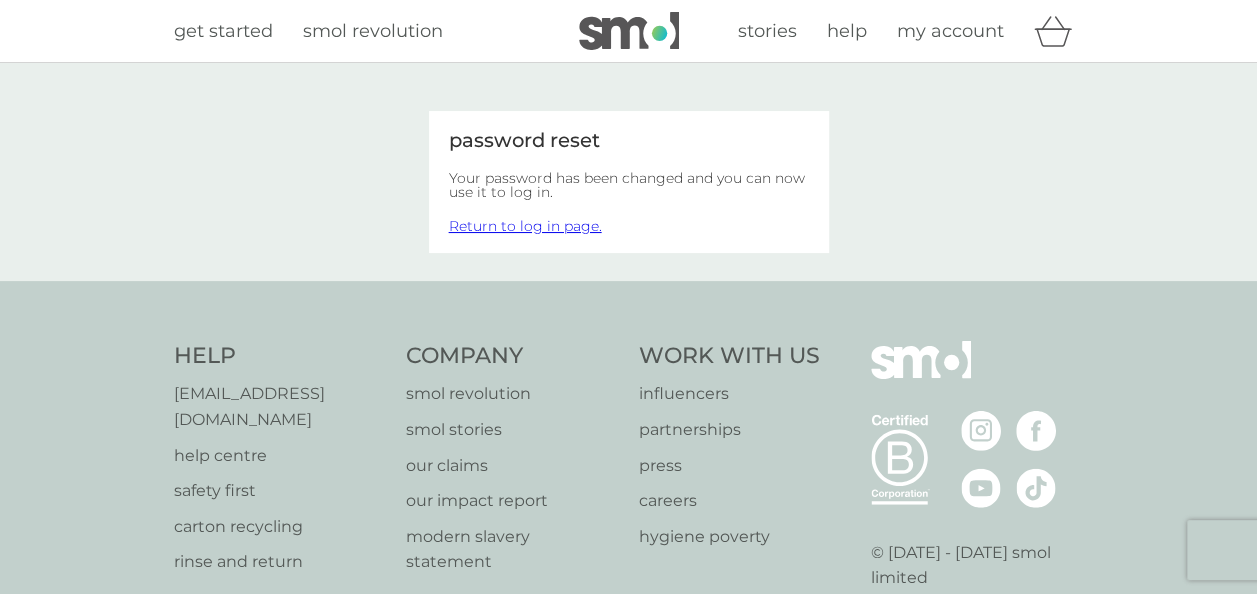 click on "Return to log in page." at bounding box center (525, 226) 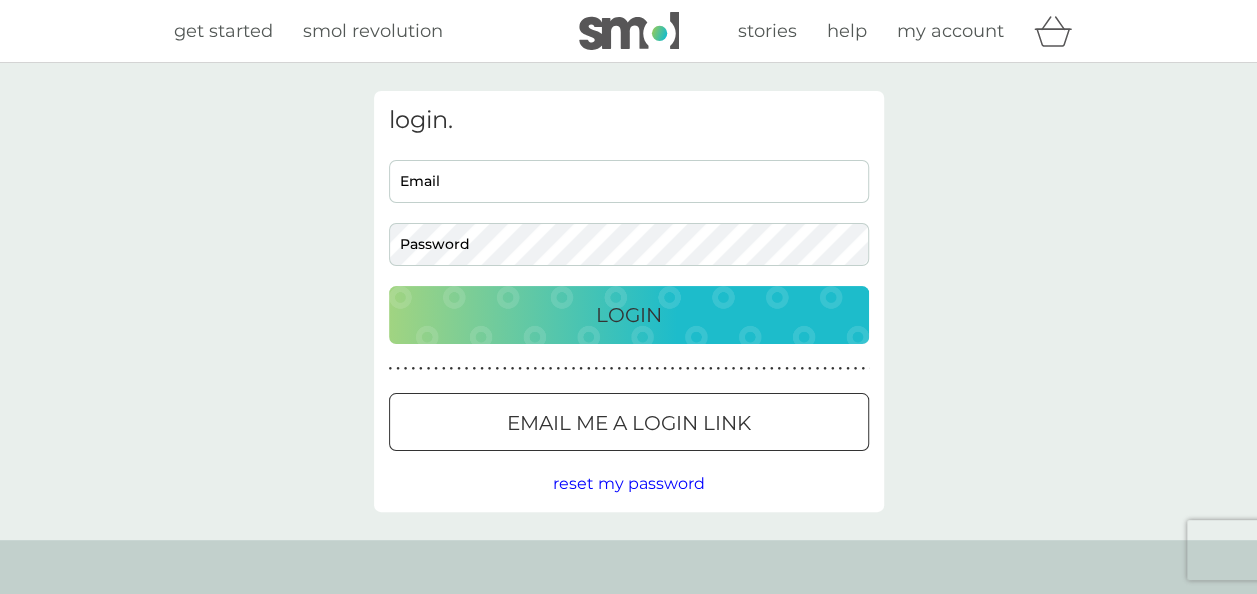 type on "[EMAIL_ADDRESS][DOMAIN_NAME]" 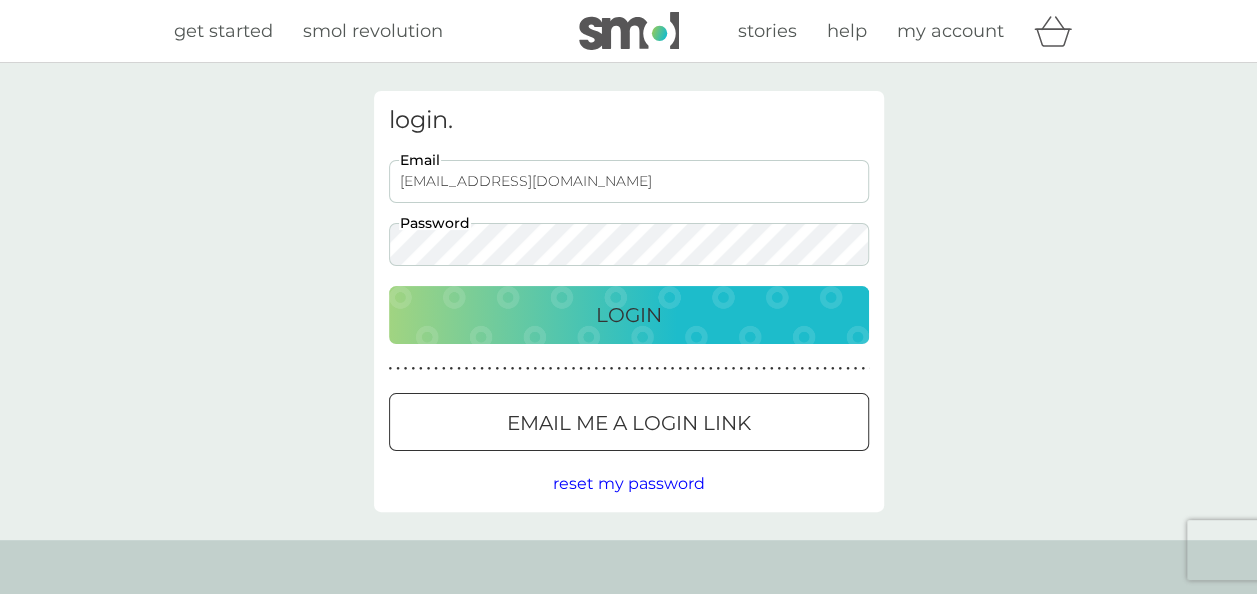 click on "Login" at bounding box center (629, 315) 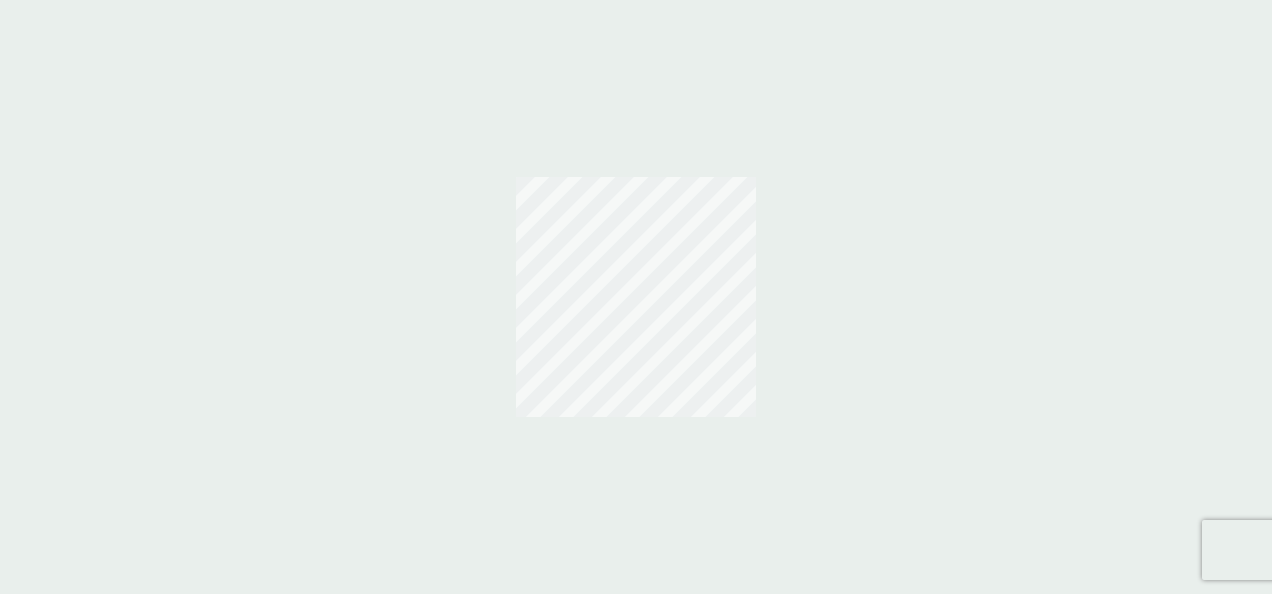 scroll, scrollTop: 0, scrollLeft: 0, axis: both 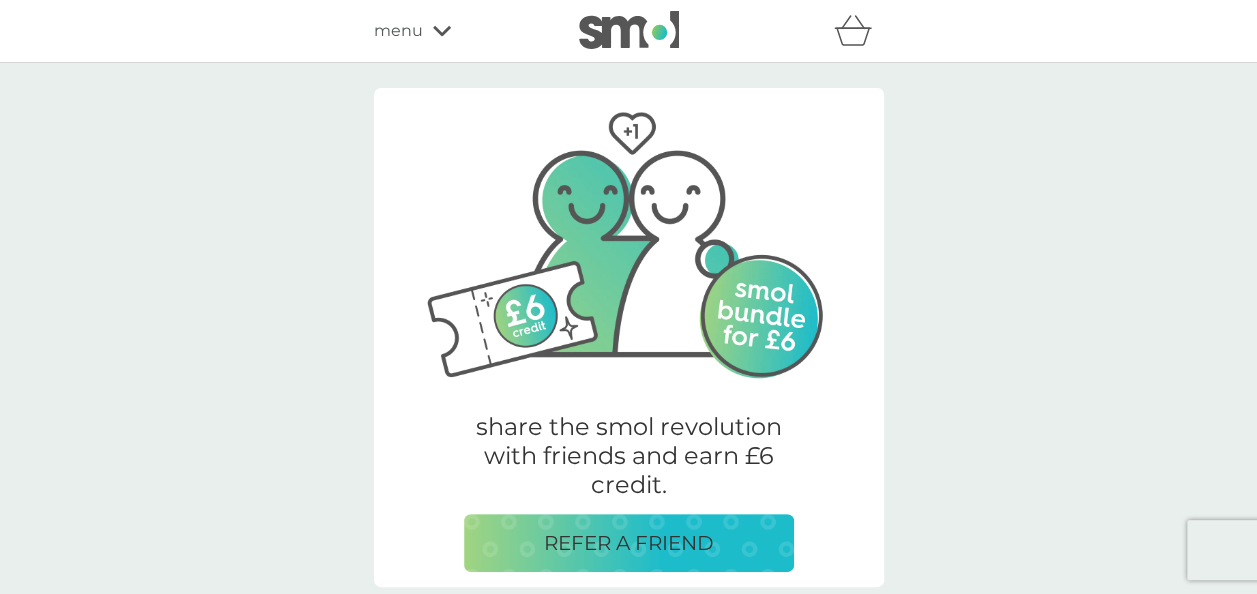click 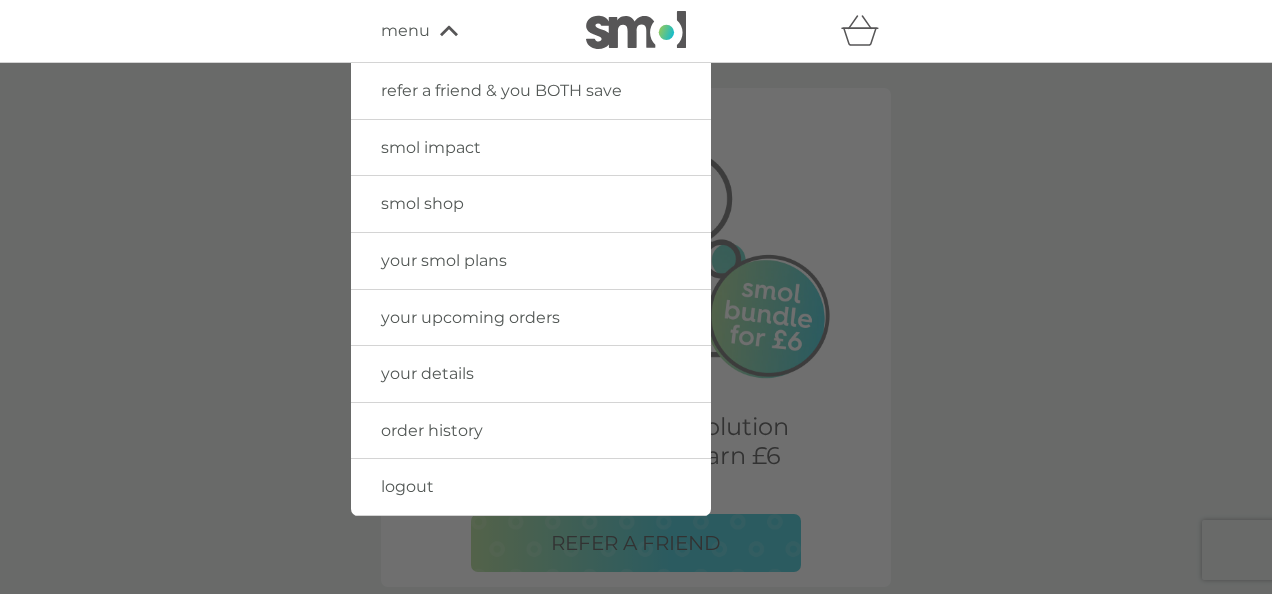click on "your smol plans" at bounding box center (444, 260) 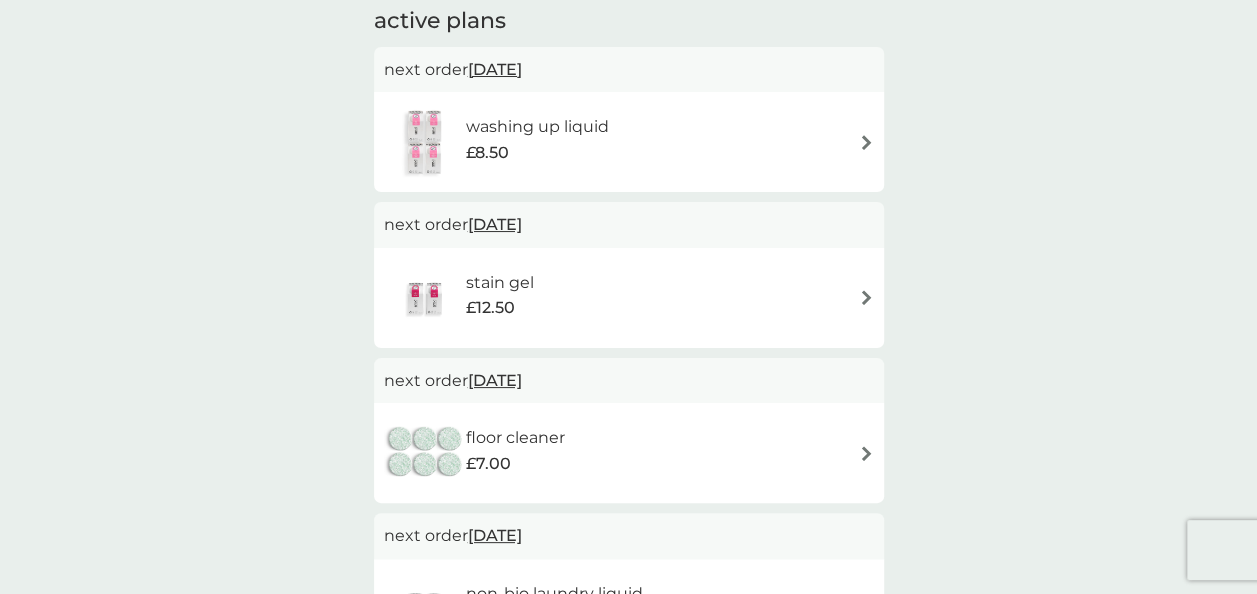 scroll, scrollTop: 142, scrollLeft: 0, axis: vertical 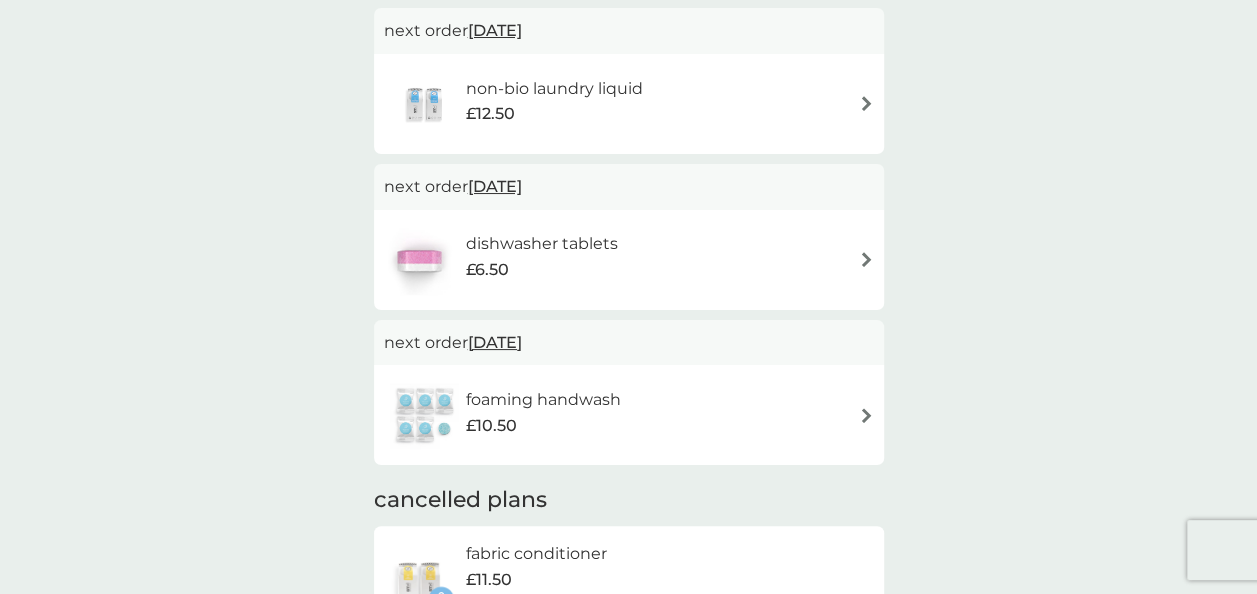 click on "dishwasher tablets" at bounding box center [541, 244] 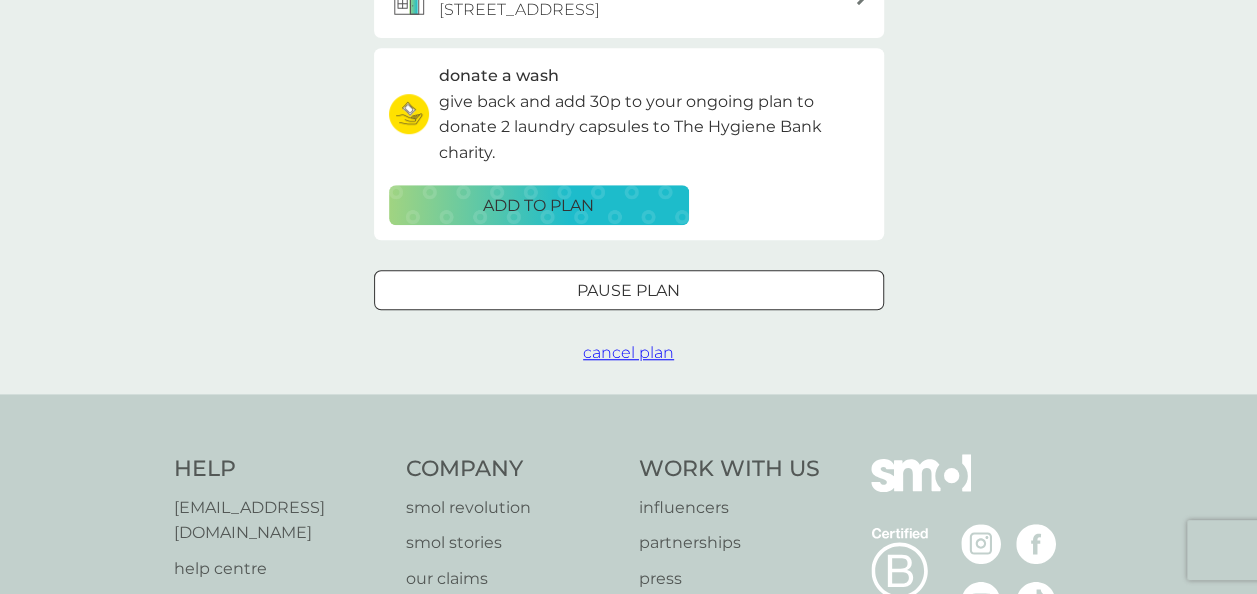 scroll, scrollTop: 0, scrollLeft: 0, axis: both 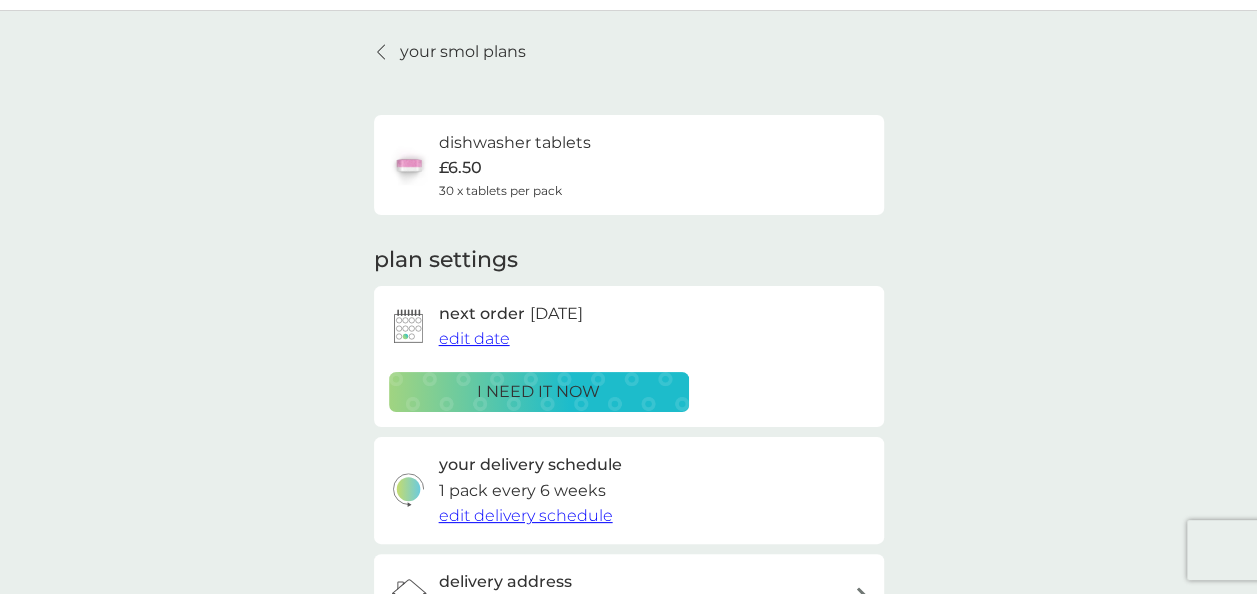 click on "i need it now" at bounding box center [538, 392] 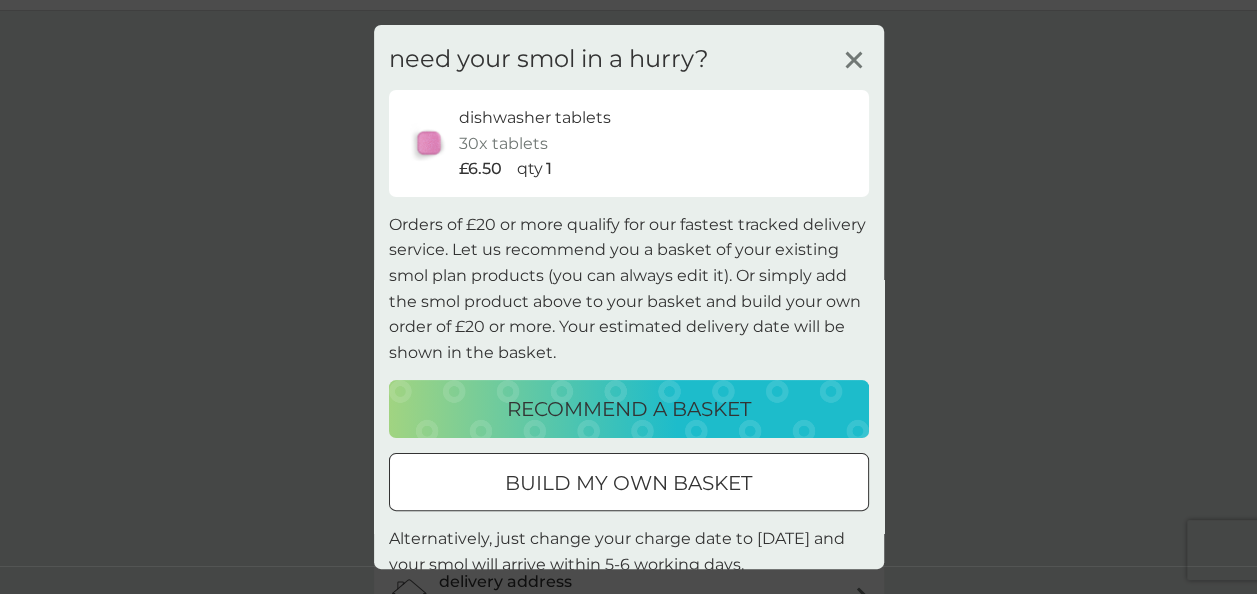 click on "build my own basket" at bounding box center (629, 483) 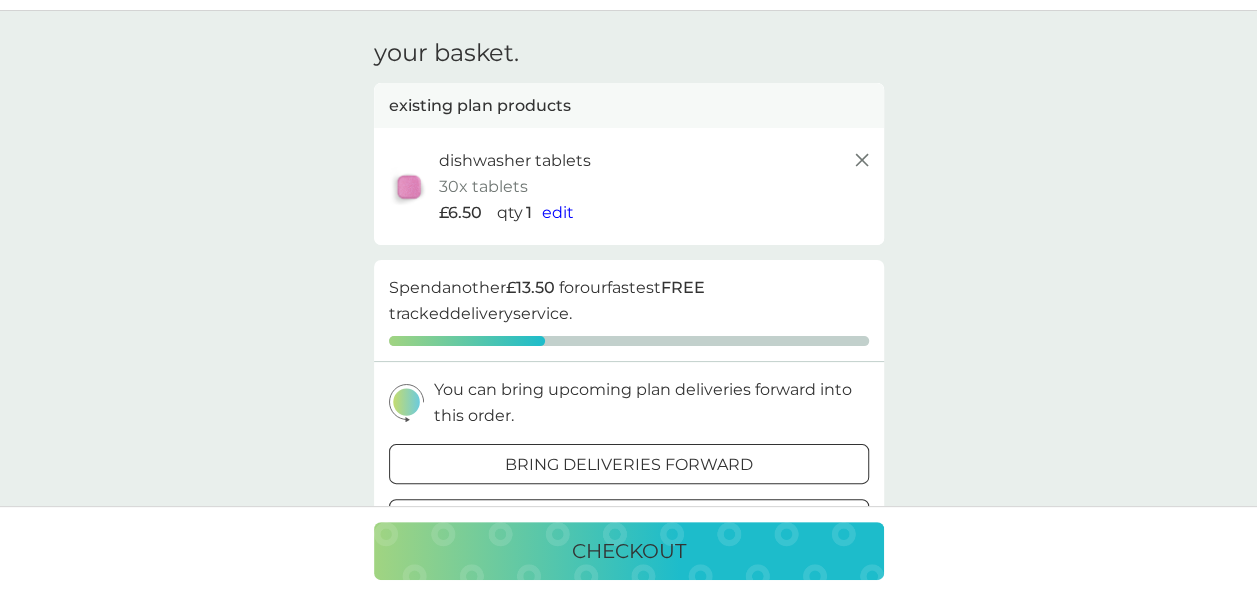 scroll, scrollTop: 0, scrollLeft: 0, axis: both 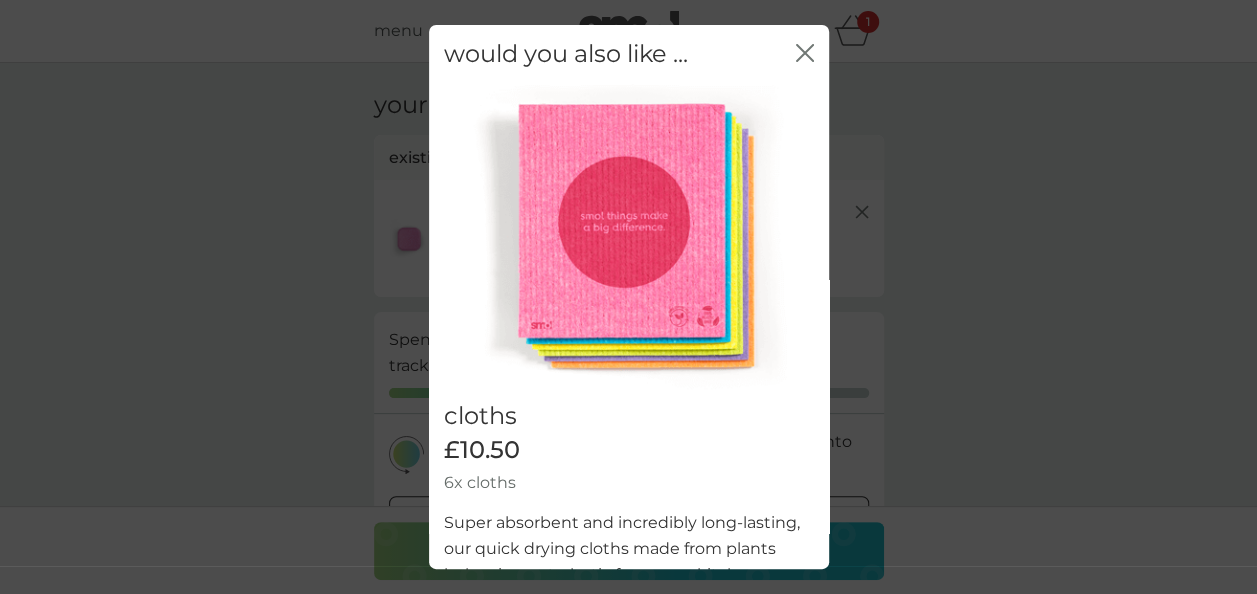click on "close" 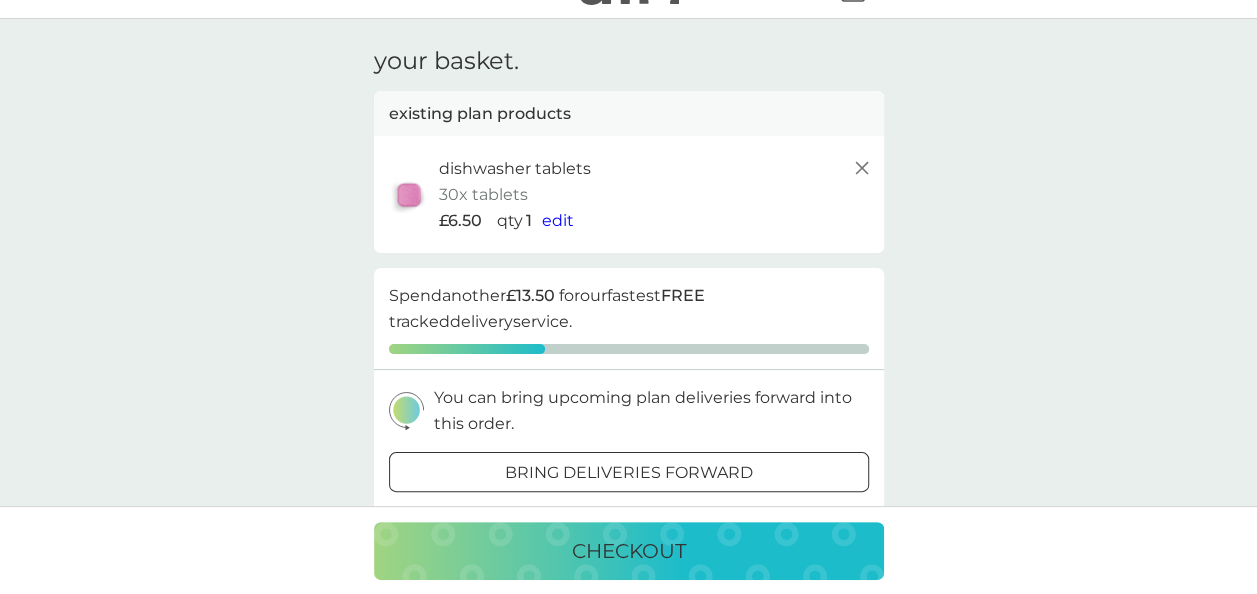 scroll, scrollTop: 0, scrollLeft: 0, axis: both 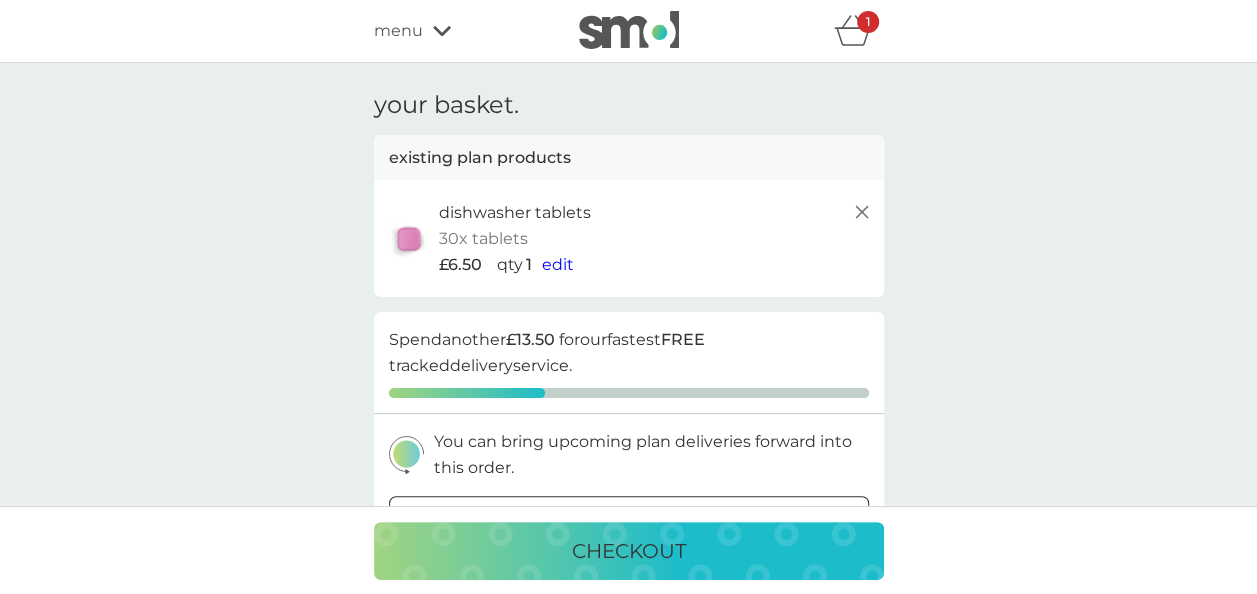 click on "edit" at bounding box center (558, 264) 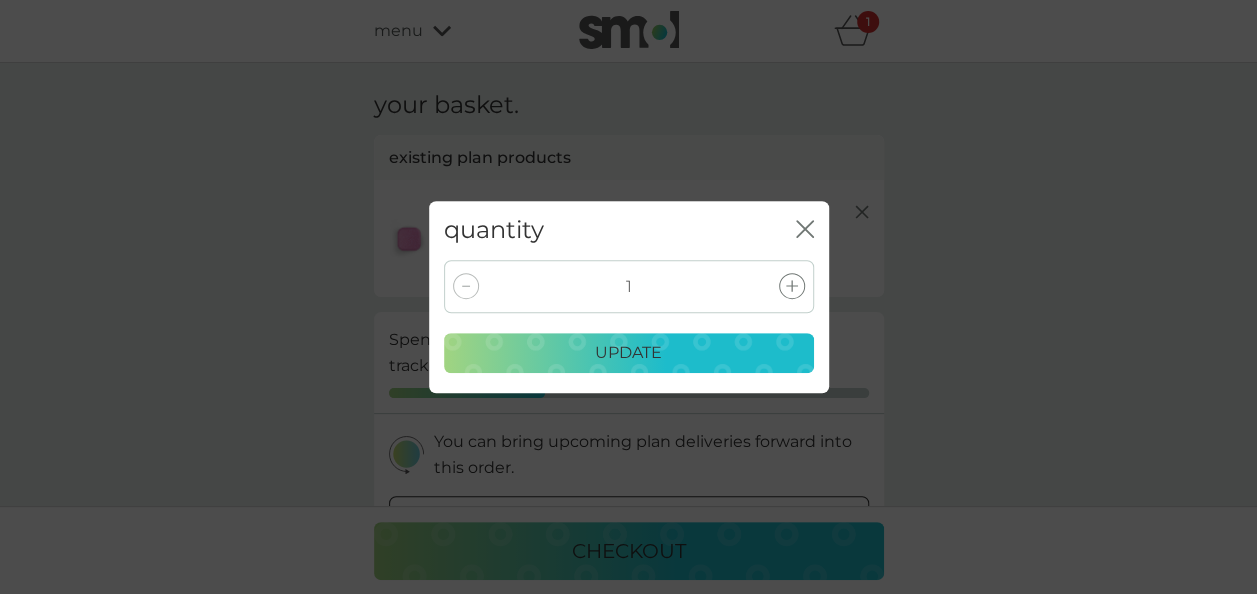 click at bounding box center (792, 286) 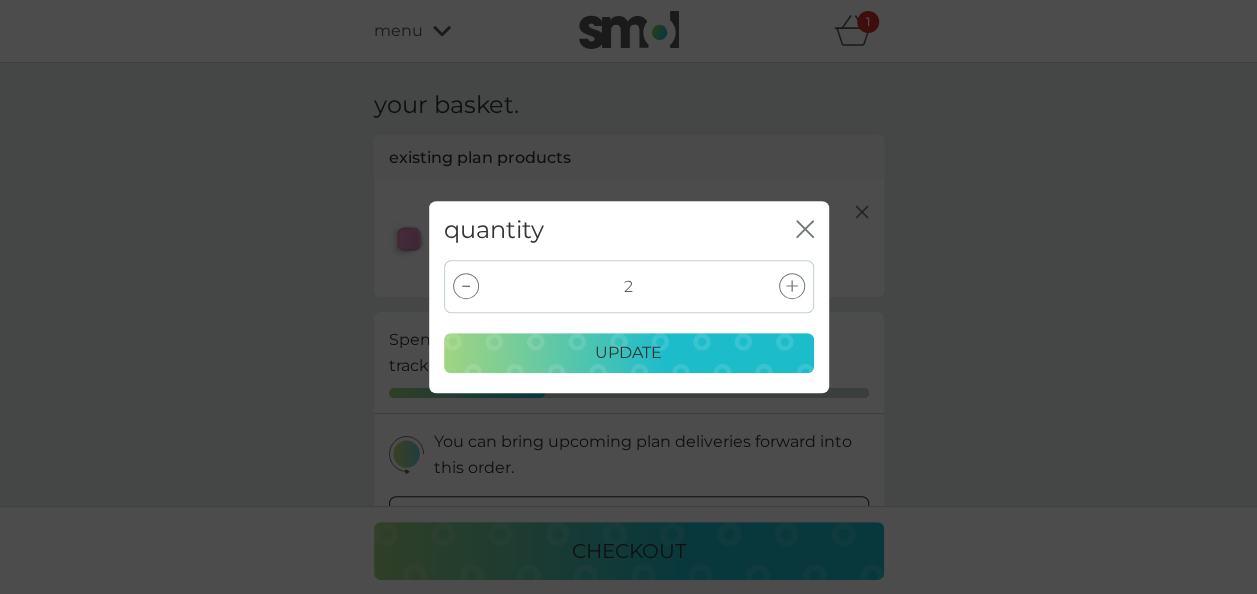click on "update" at bounding box center (629, 353) 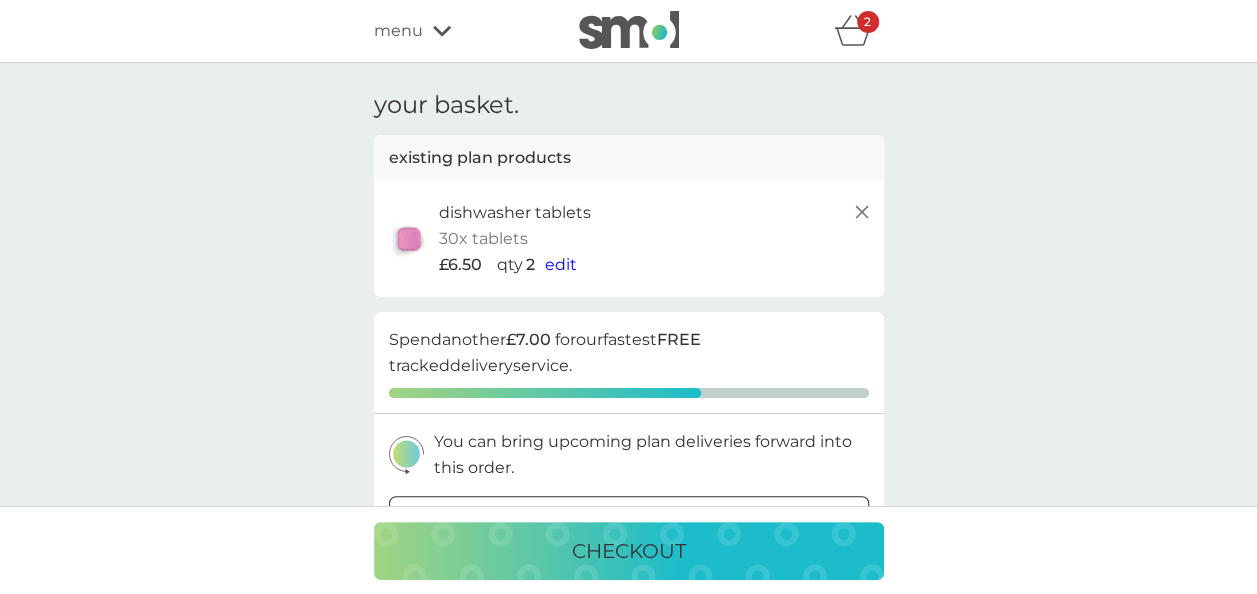 click on "menu" at bounding box center [398, 31] 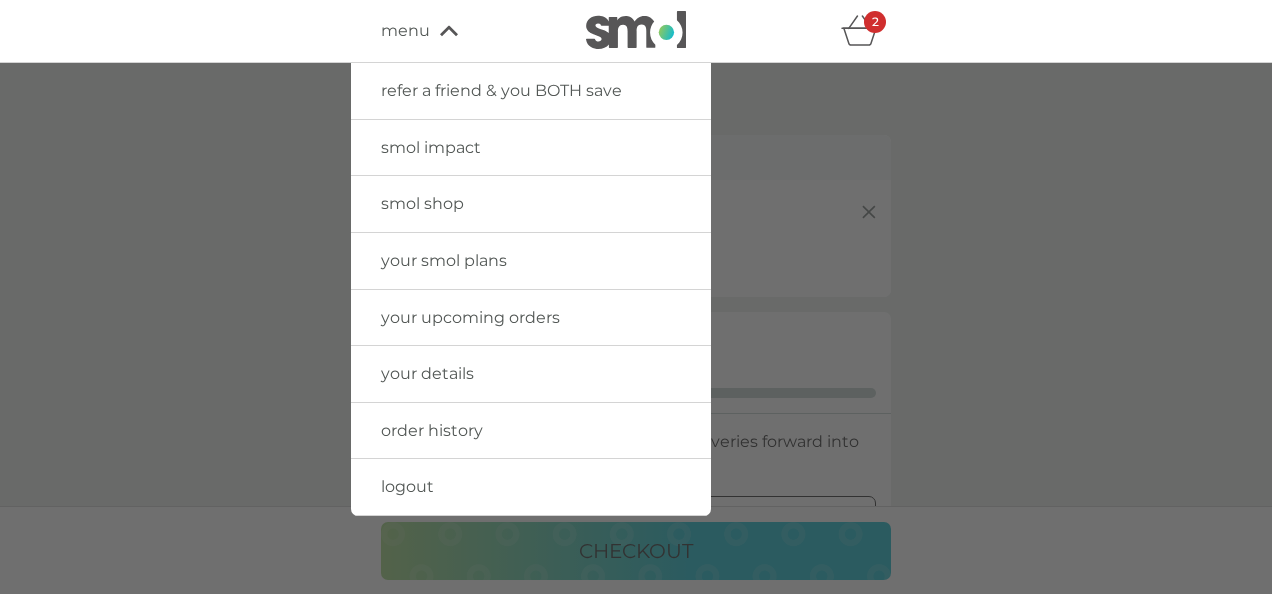 click on "your smol plans" at bounding box center [531, 261] 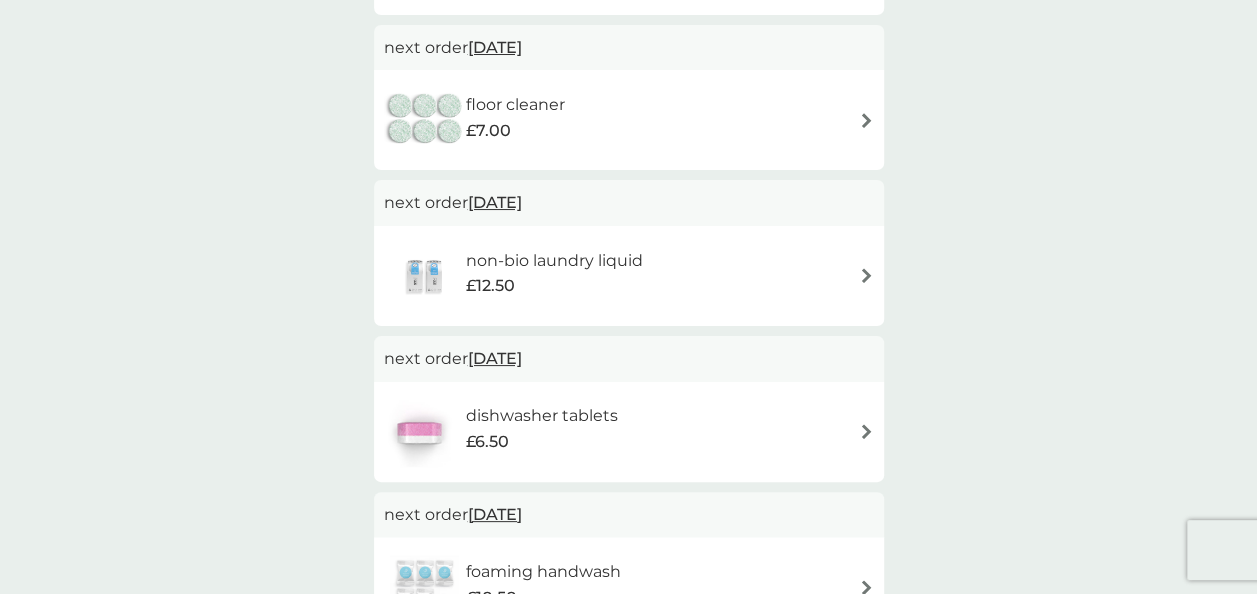 scroll, scrollTop: 462, scrollLeft: 0, axis: vertical 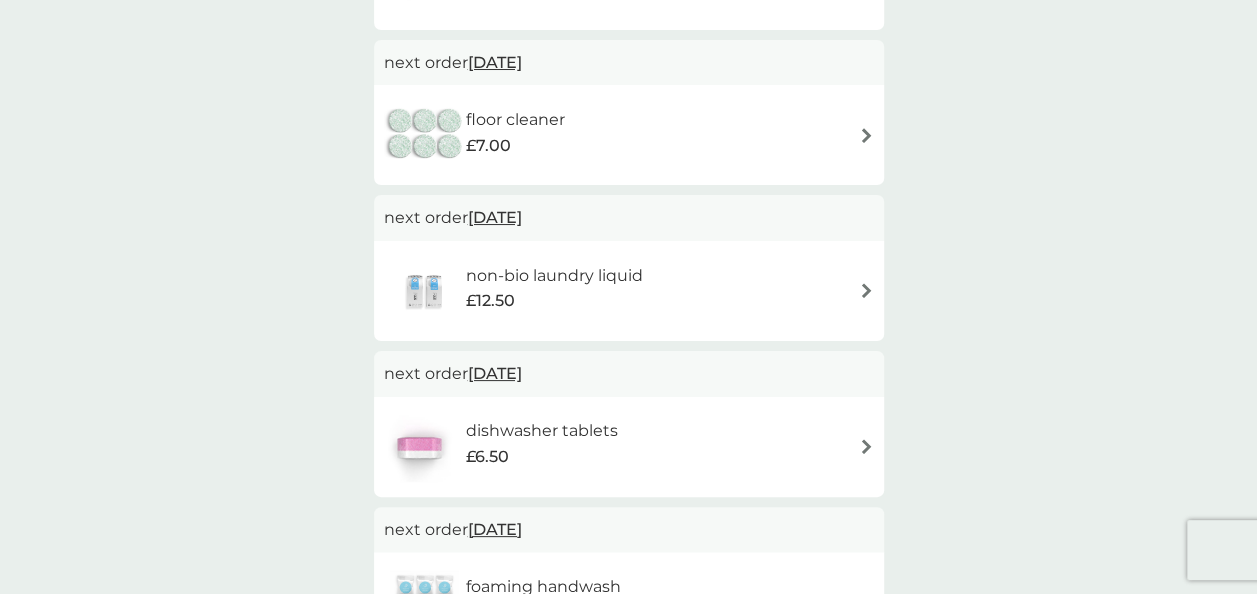click on "non-bio laundry liquid" at bounding box center (554, 276) 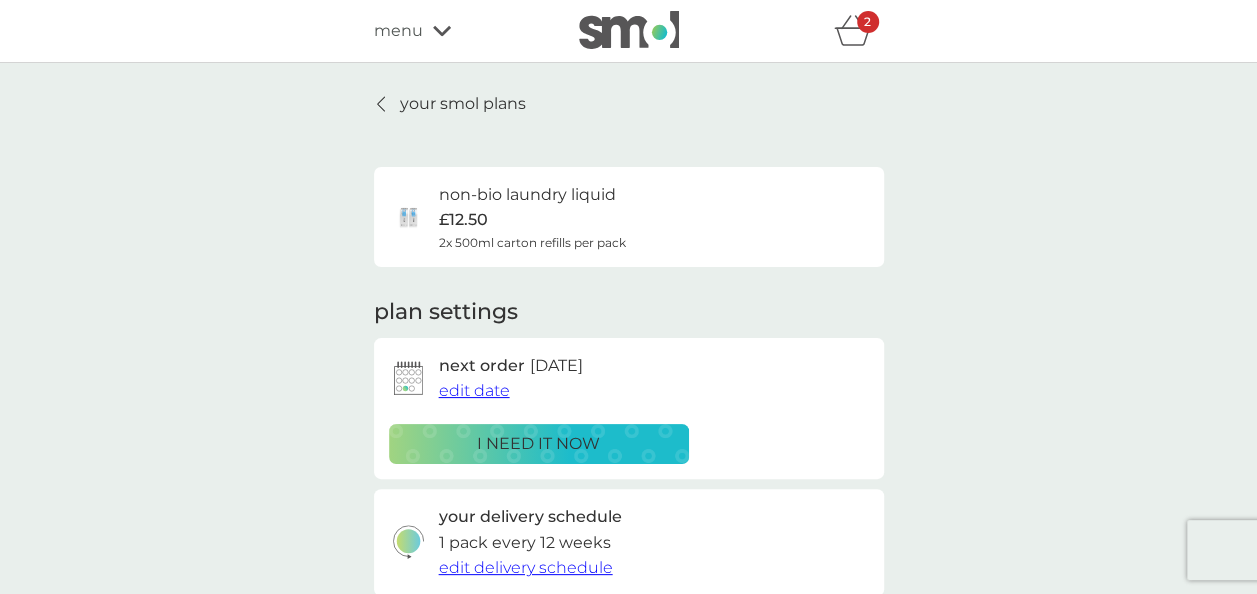 click on "i need it now" at bounding box center (539, 444) 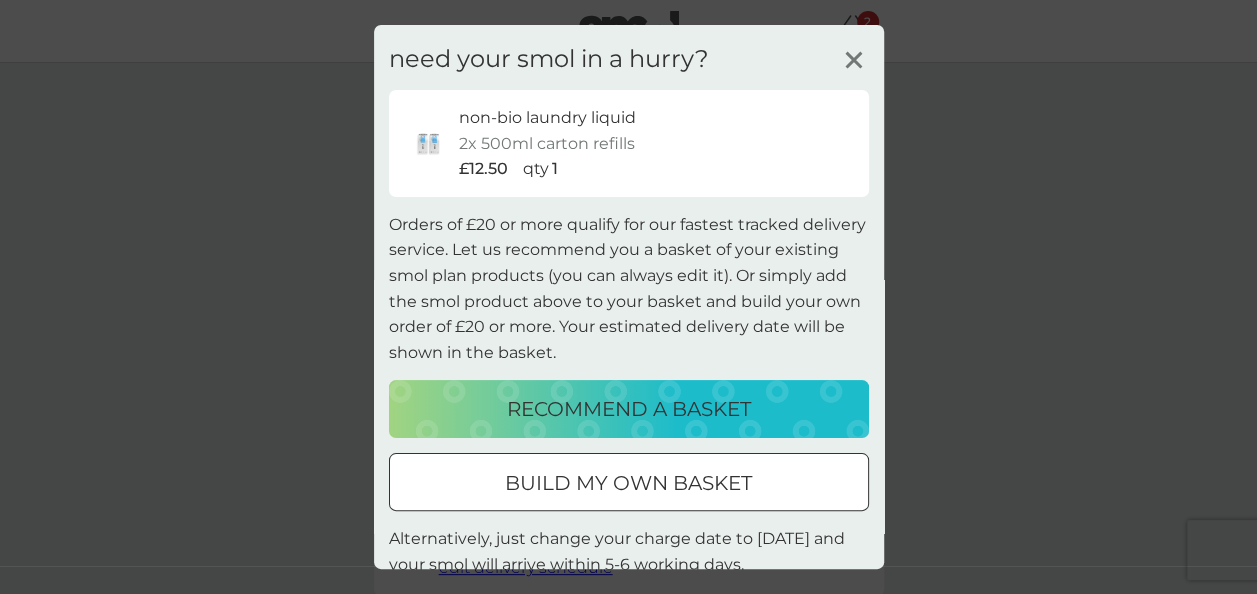 click on "build my own basket" at bounding box center [628, 483] 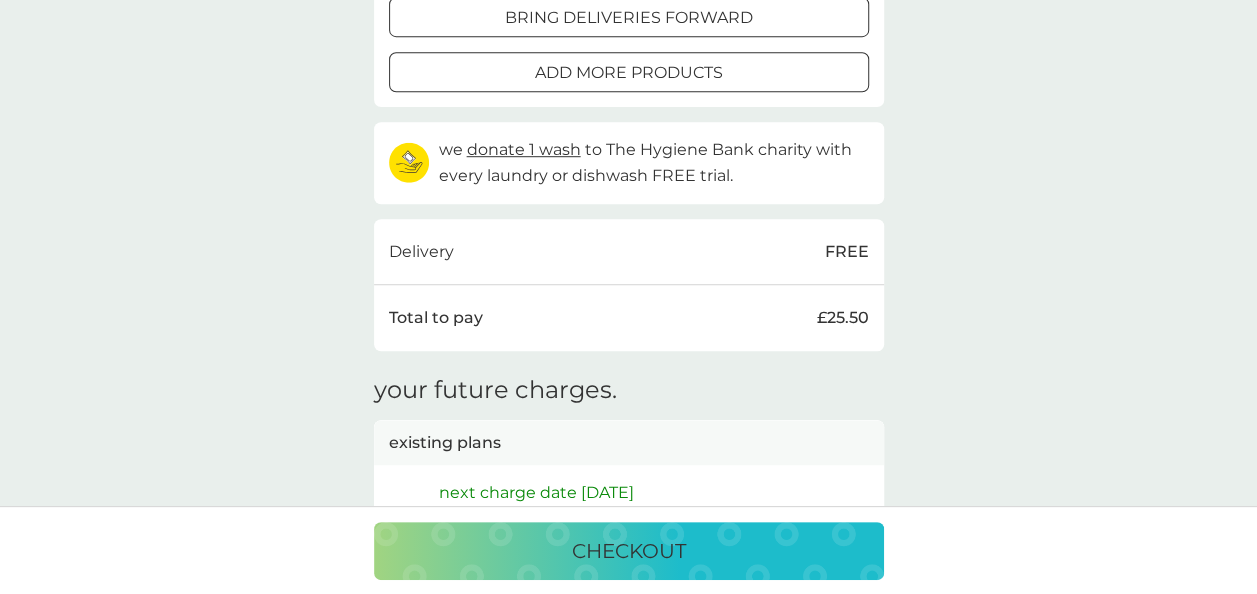 scroll, scrollTop: 598, scrollLeft: 0, axis: vertical 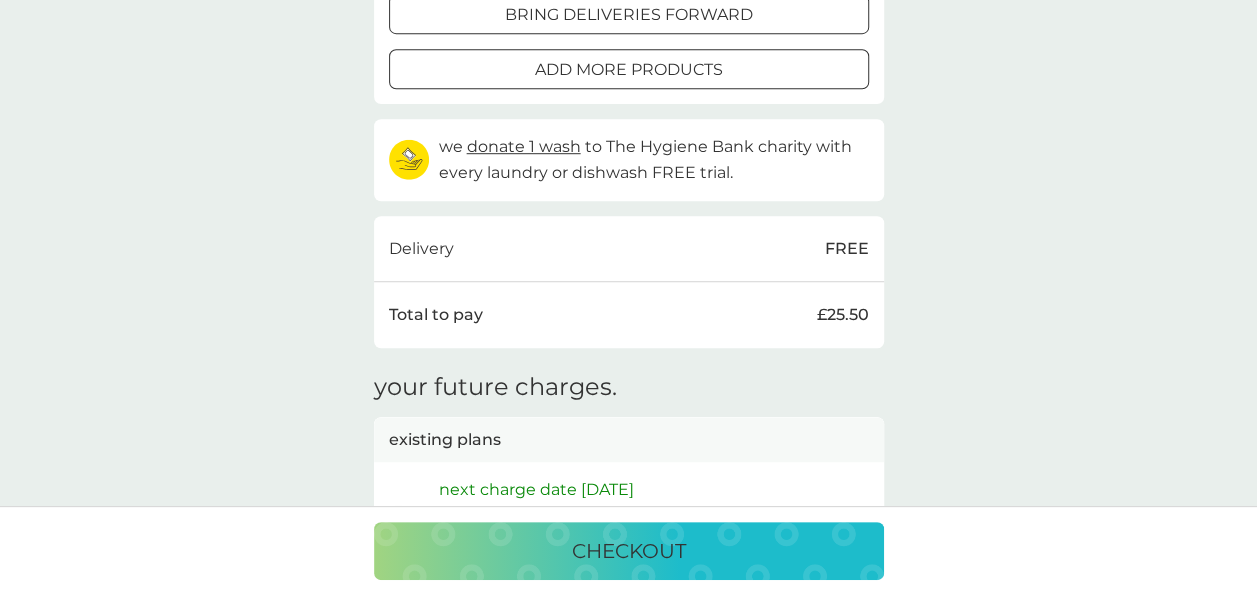 click on "checkout" at bounding box center [629, 551] 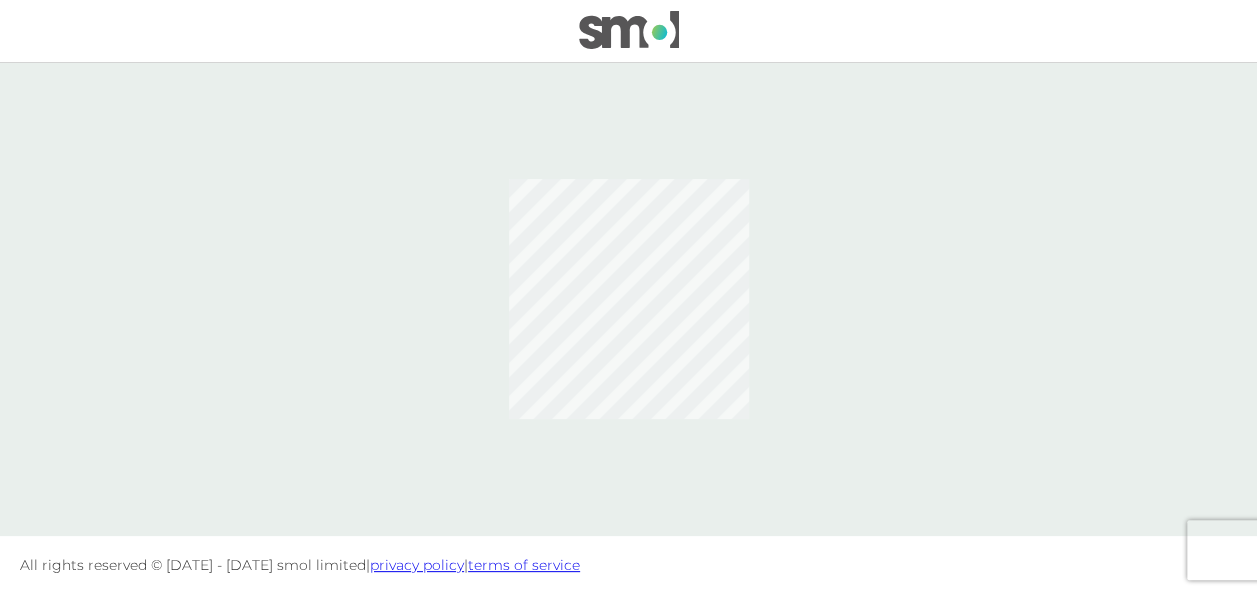 scroll, scrollTop: 0, scrollLeft: 0, axis: both 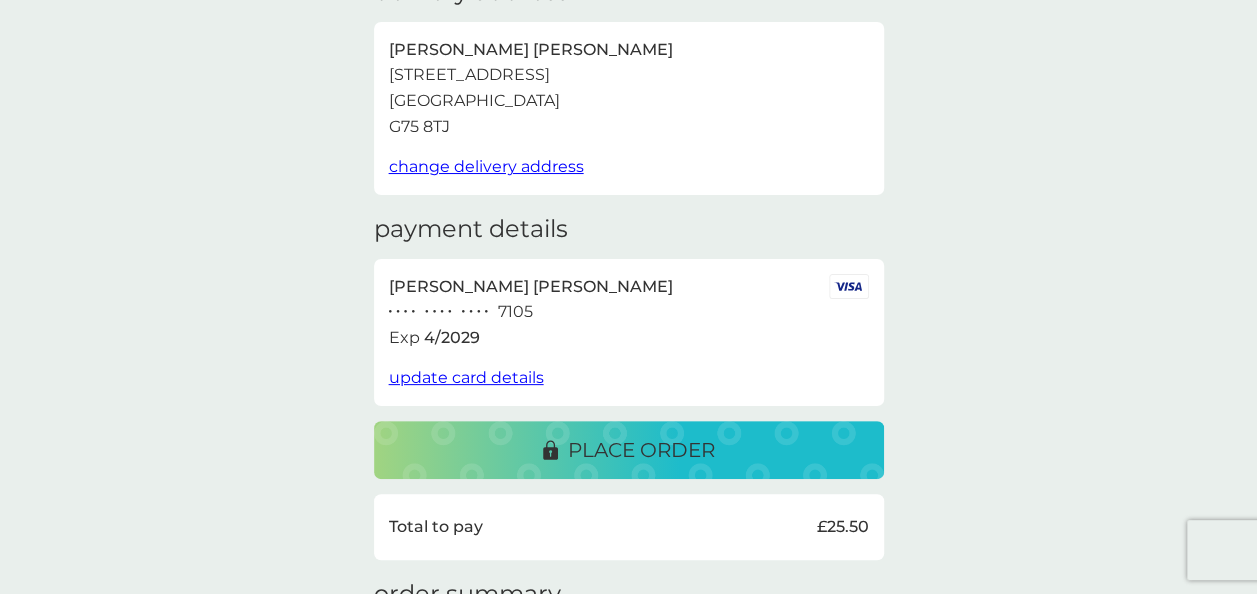 click on "update card details" at bounding box center (466, 377) 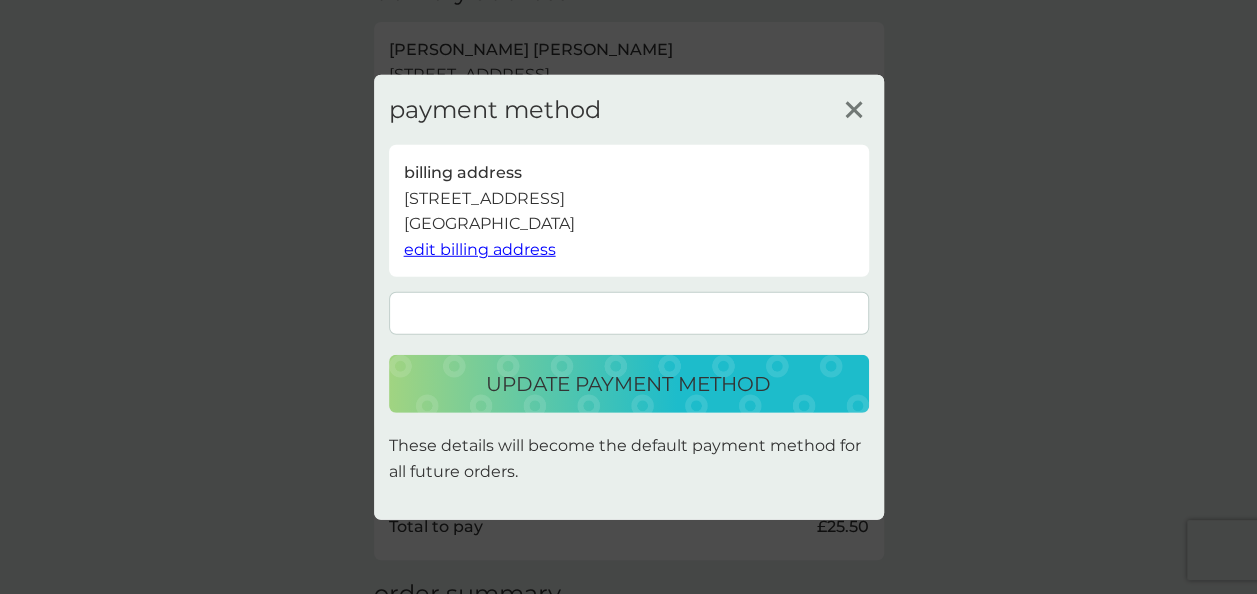 click on "update payment method" at bounding box center (628, 384) 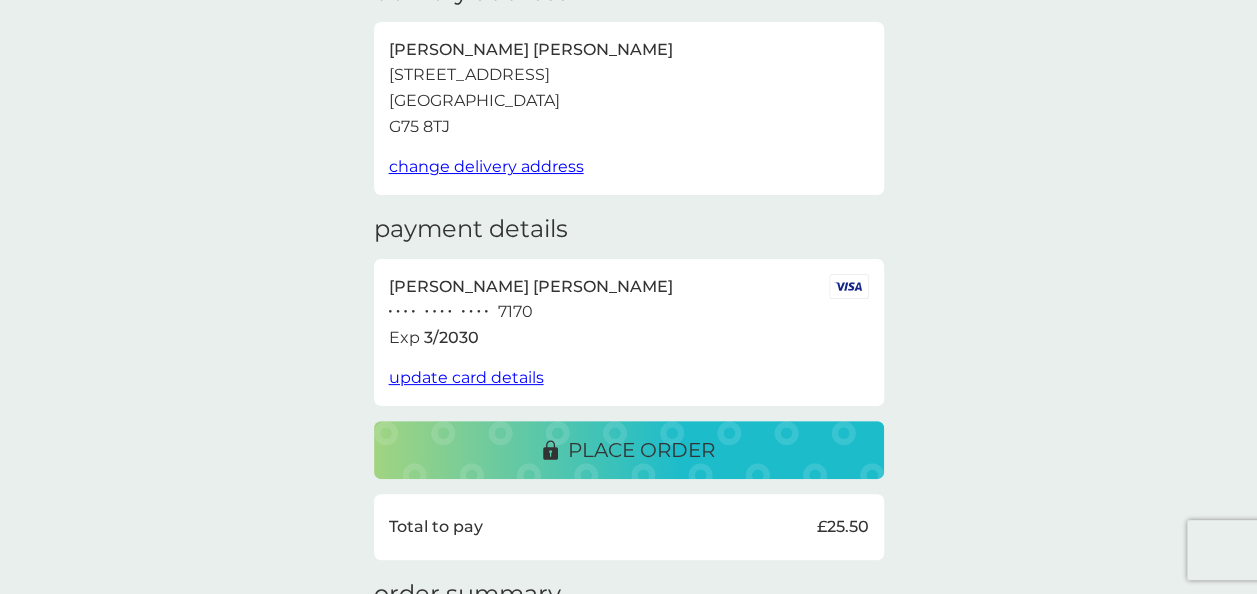 click on "place order" at bounding box center (641, 450) 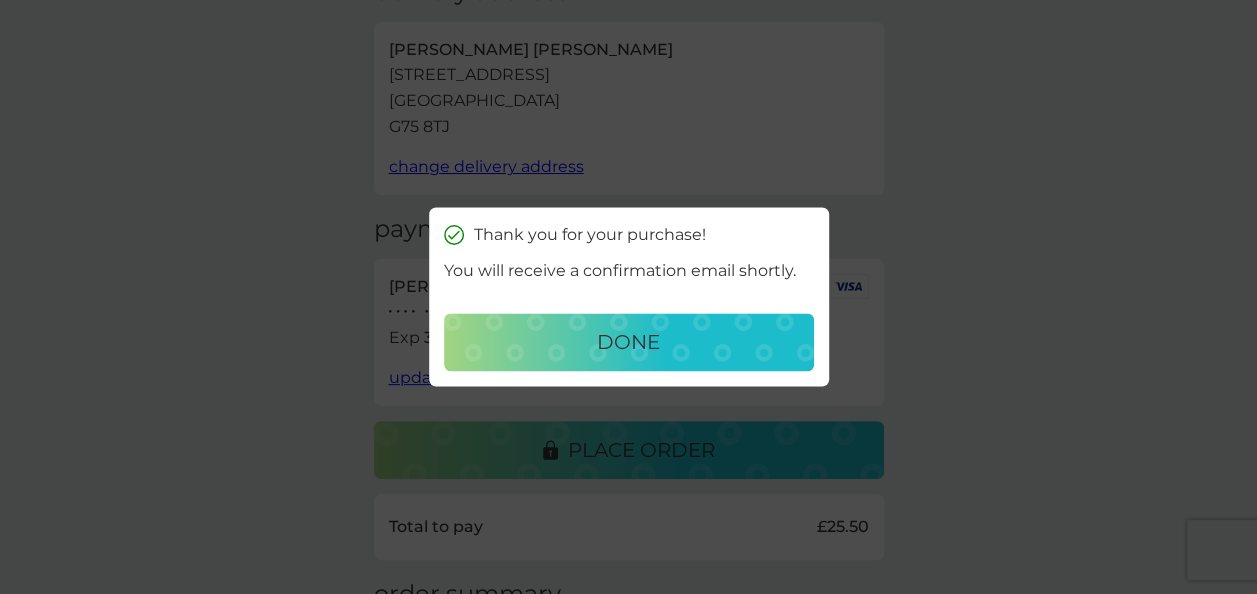 click on "done" at bounding box center [629, 343] 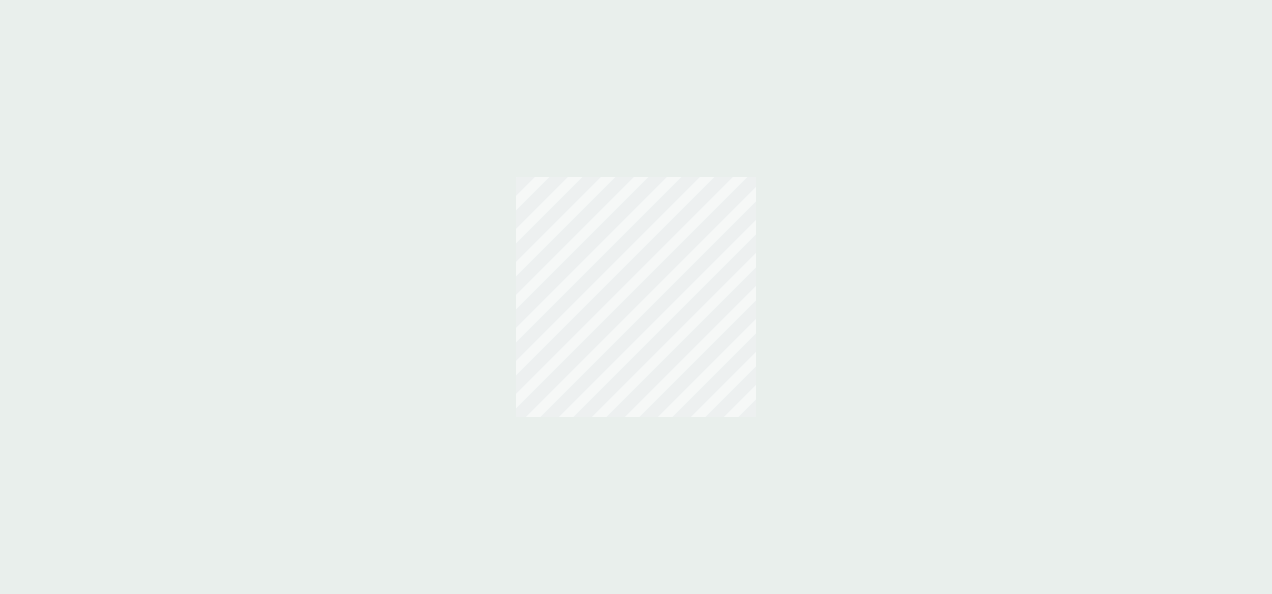 scroll, scrollTop: 0, scrollLeft: 0, axis: both 